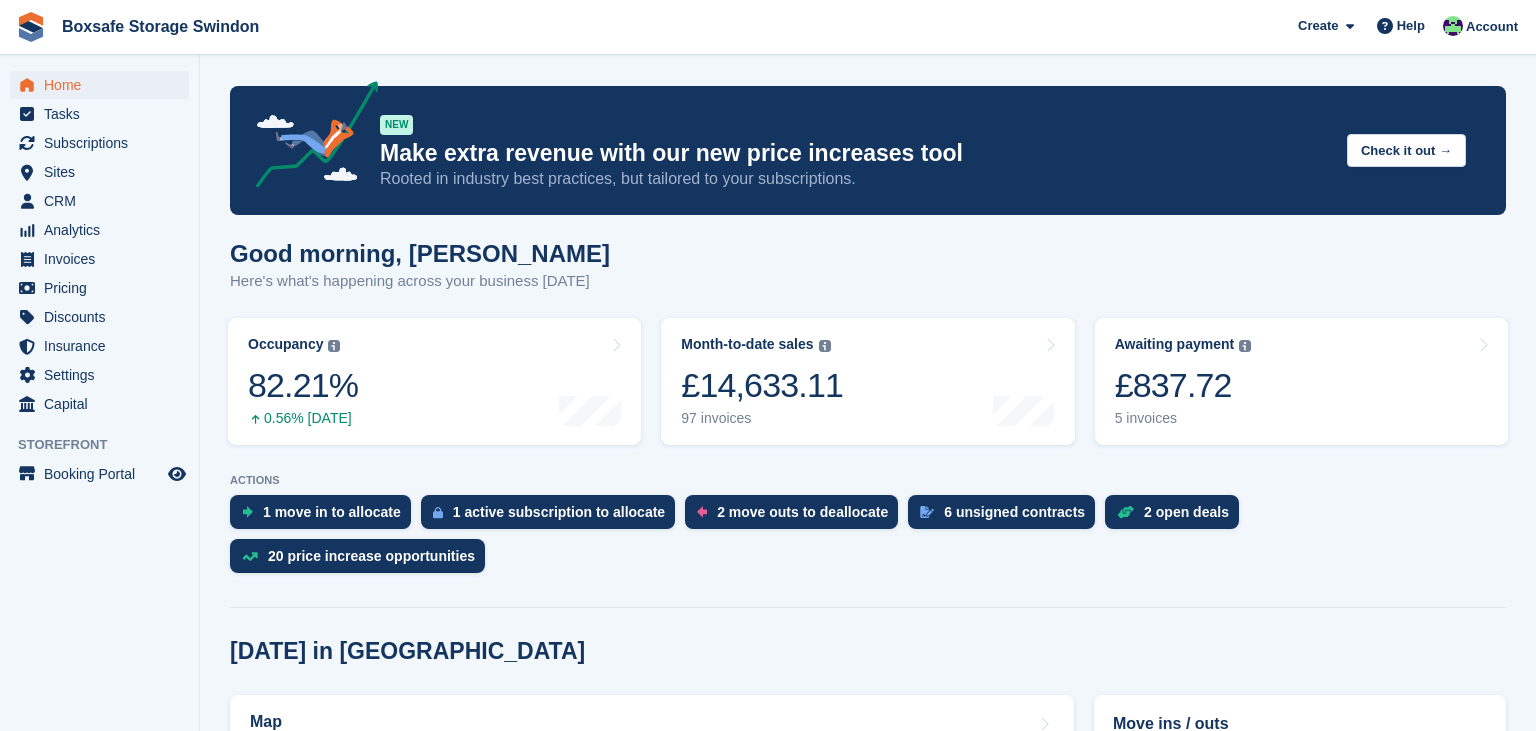 scroll, scrollTop: 459, scrollLeft: 0, axis: vertical 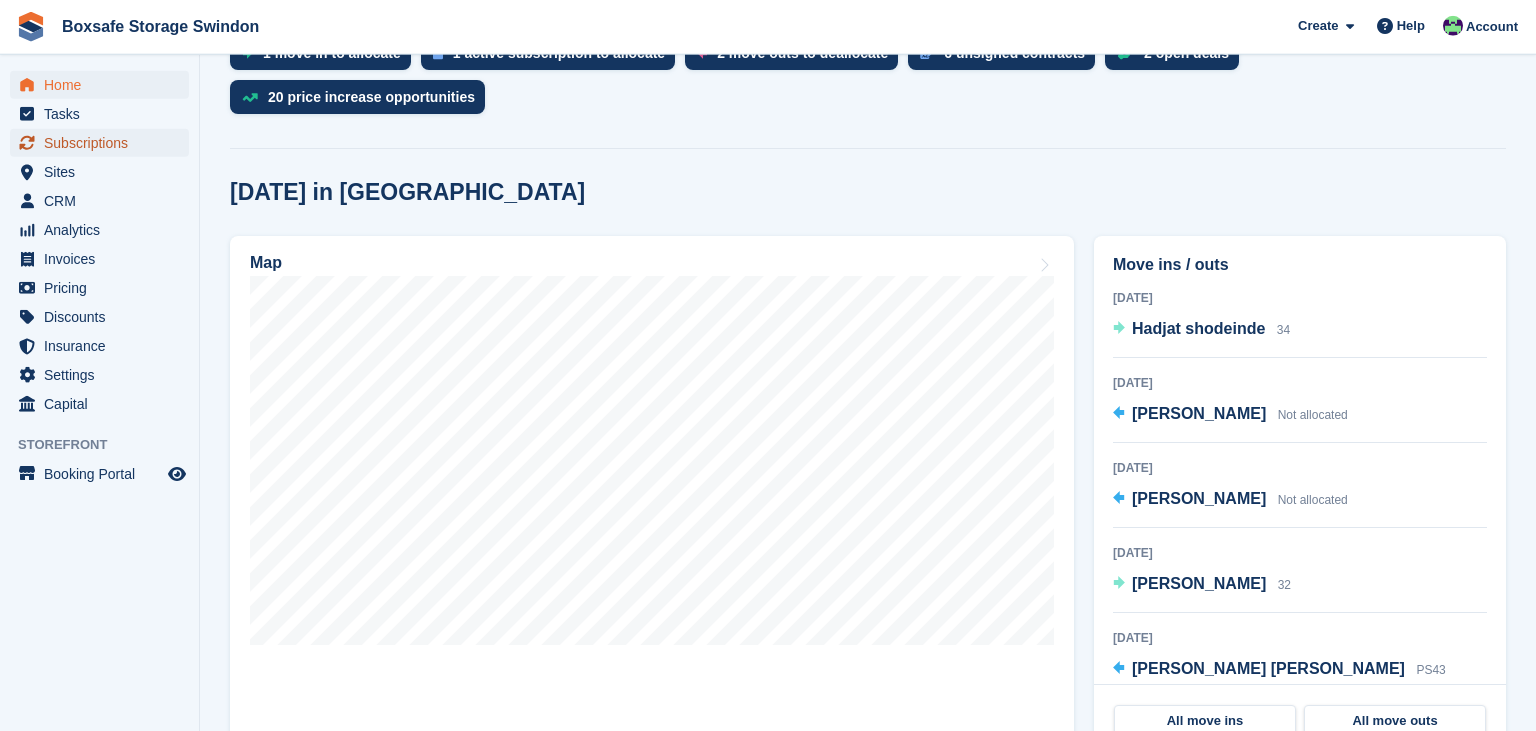 click on "Subscriptions" at bounding box center [104, 143] 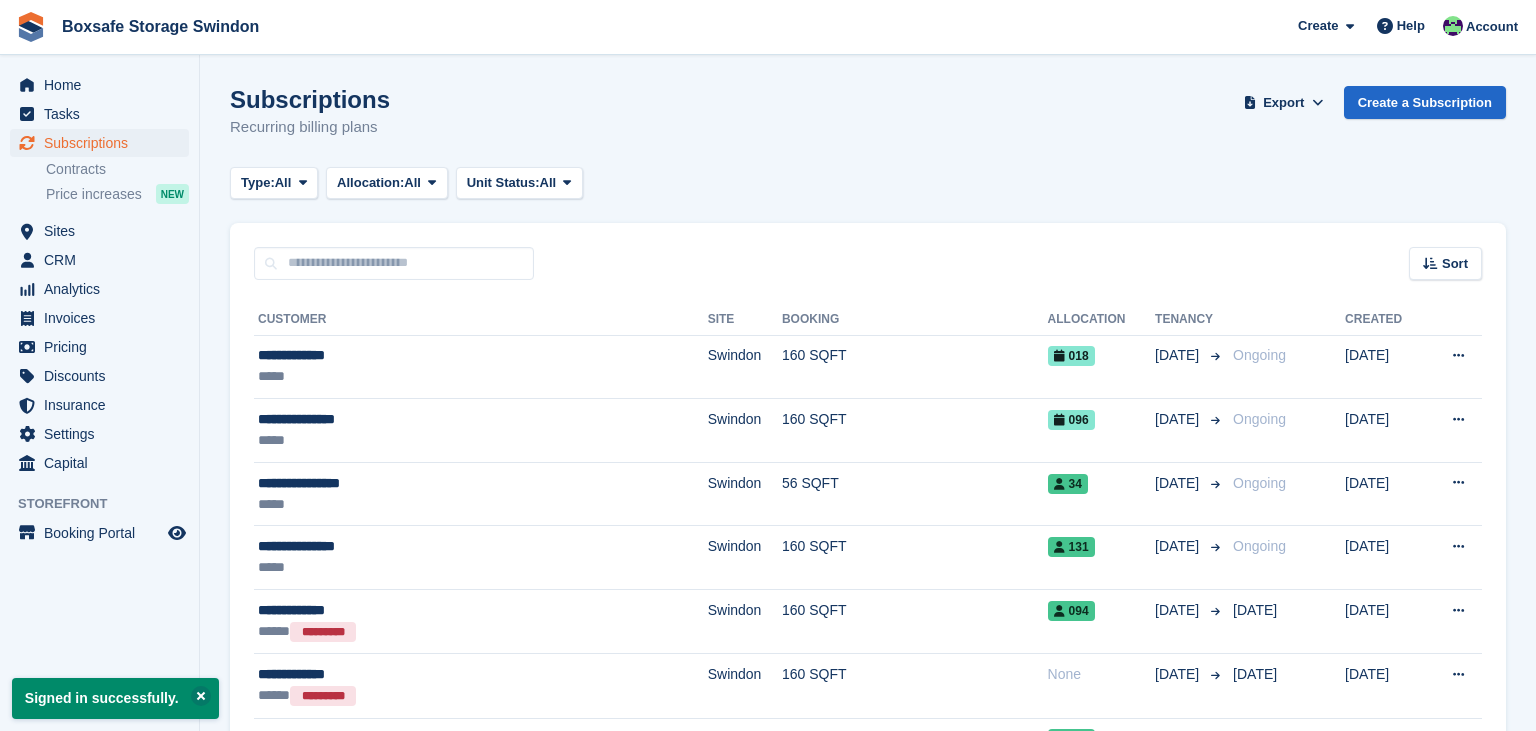 scroll, scrollTop: 0, scrollLeft: 0, axis: both 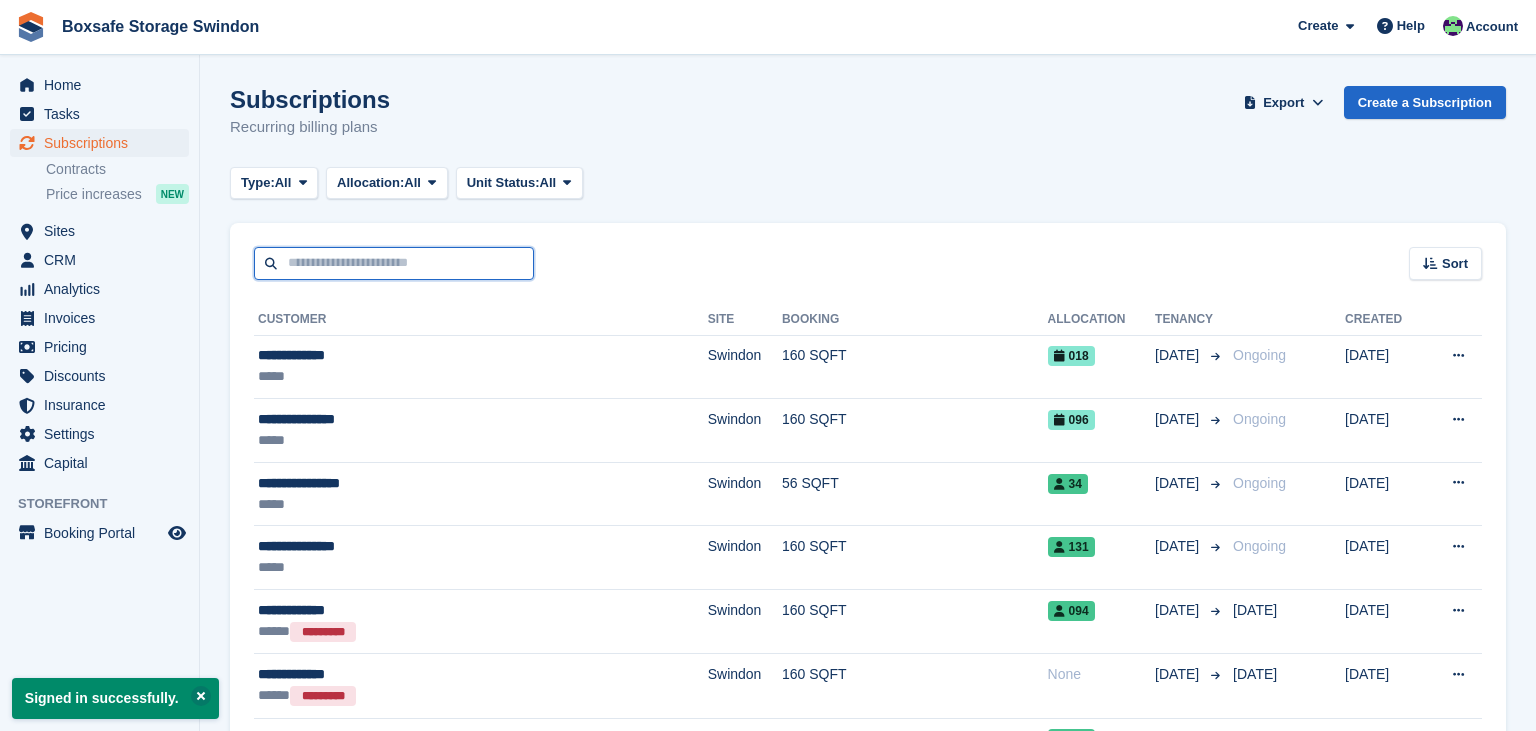 click at bounding box center (394, 263) 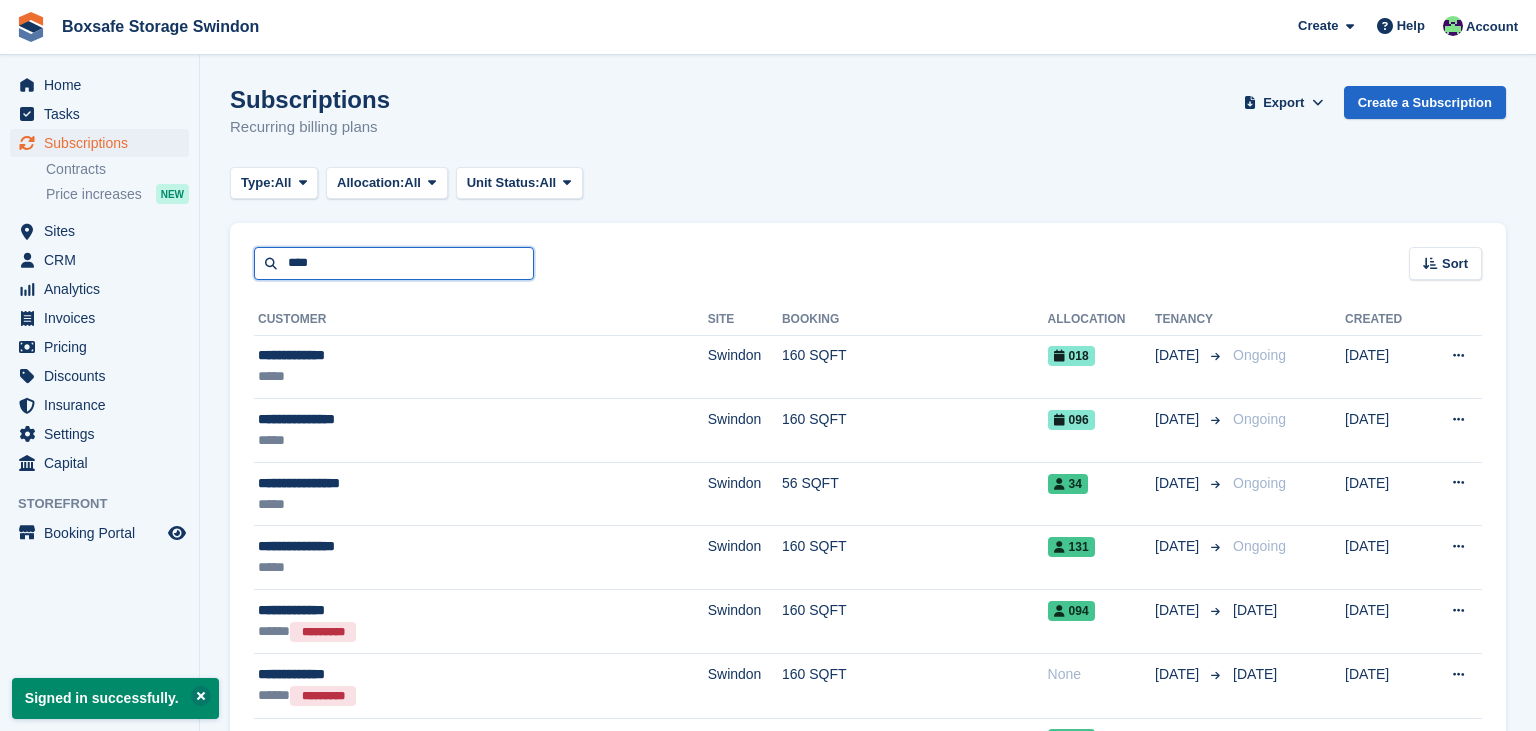type on "****" 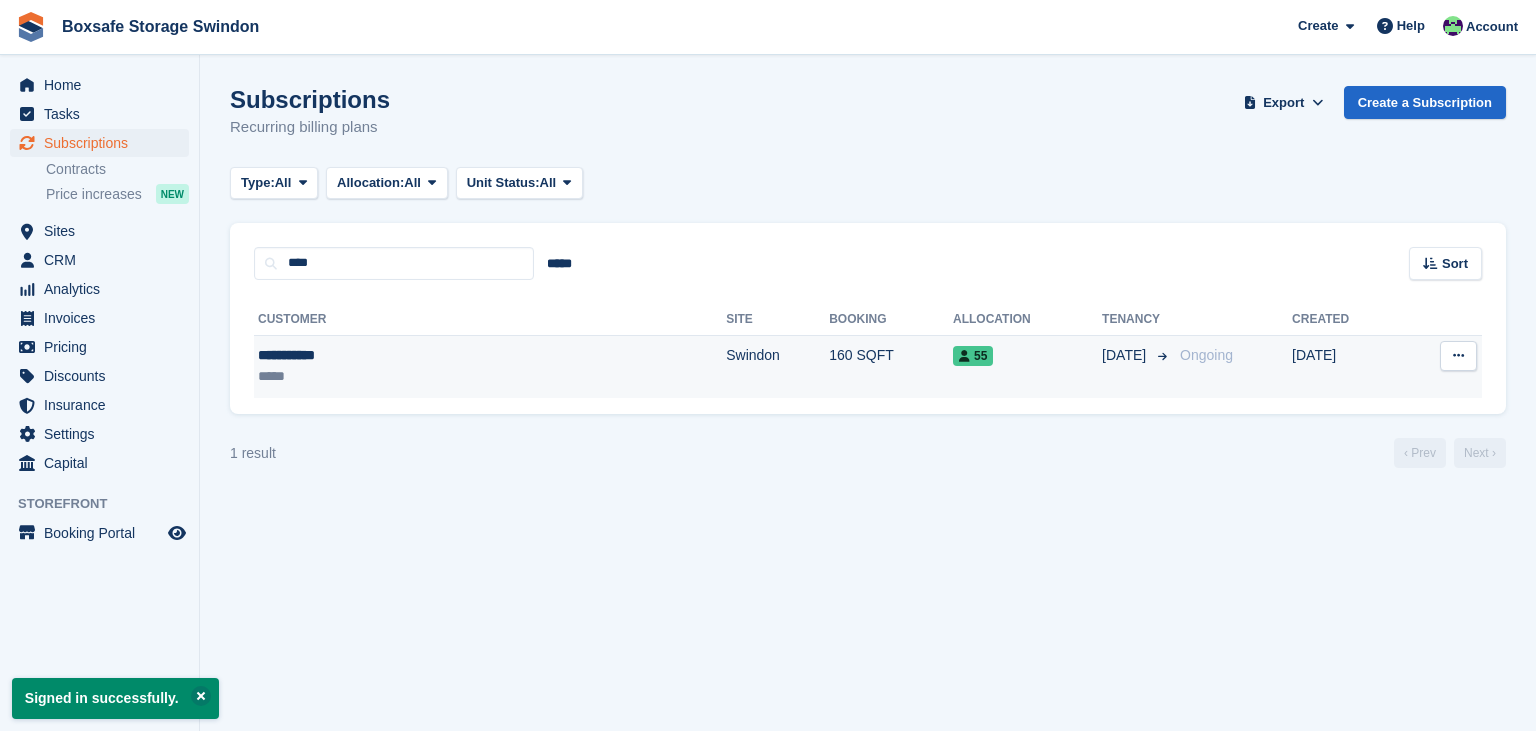 click on "55" at bounding box center [1027, 366] 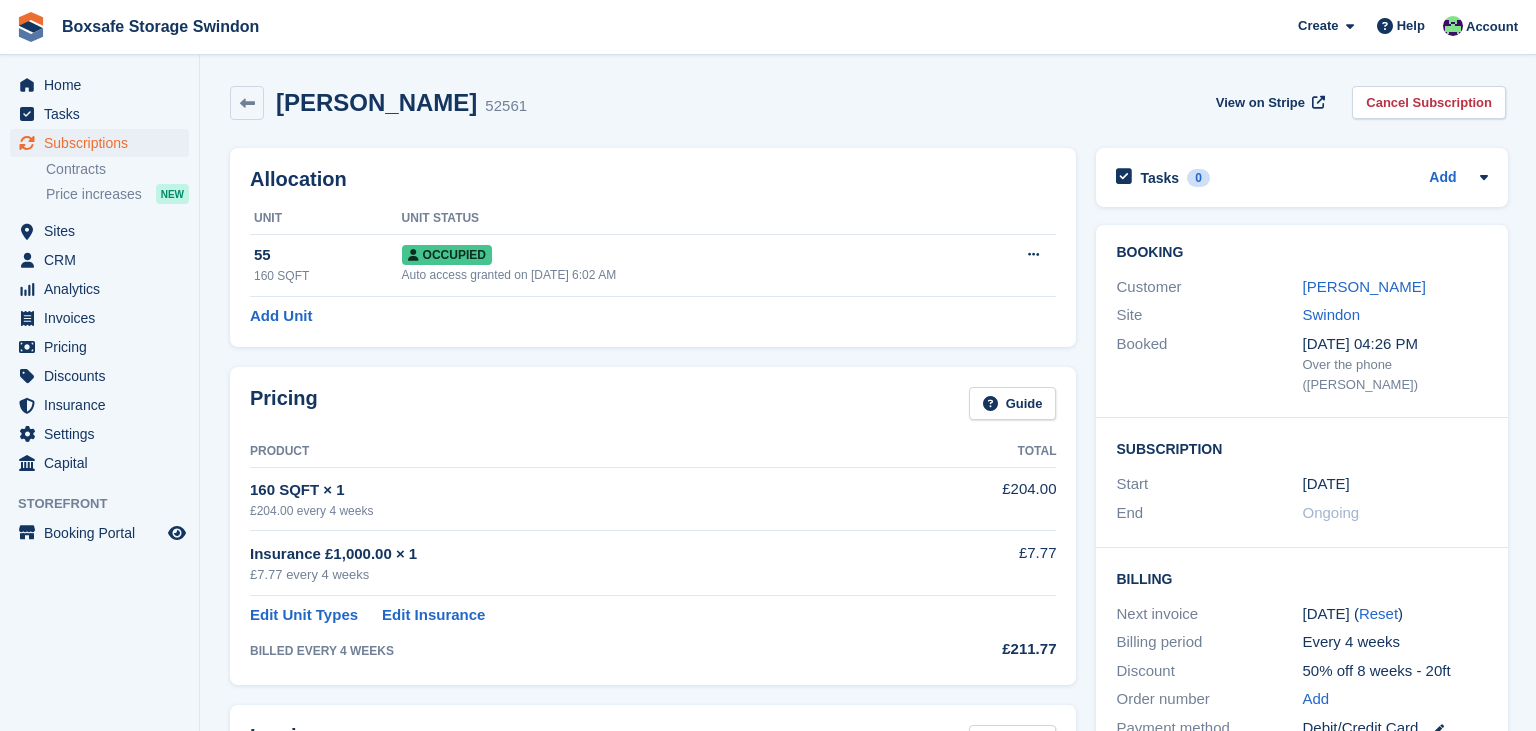 scroll, scrollTop: 0, scrollLeft: 0, axis: both 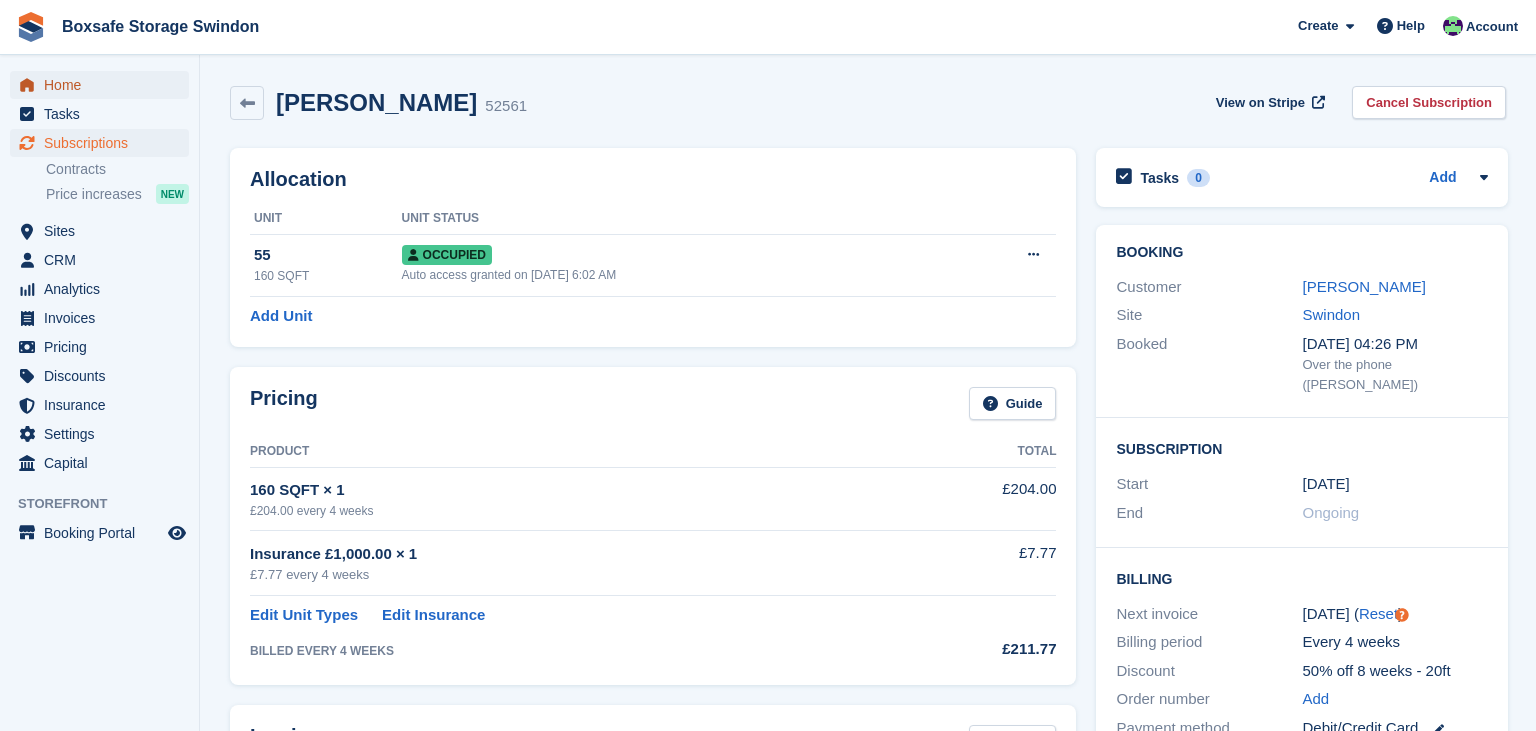click on "Home" at bounding box center [104, 85] 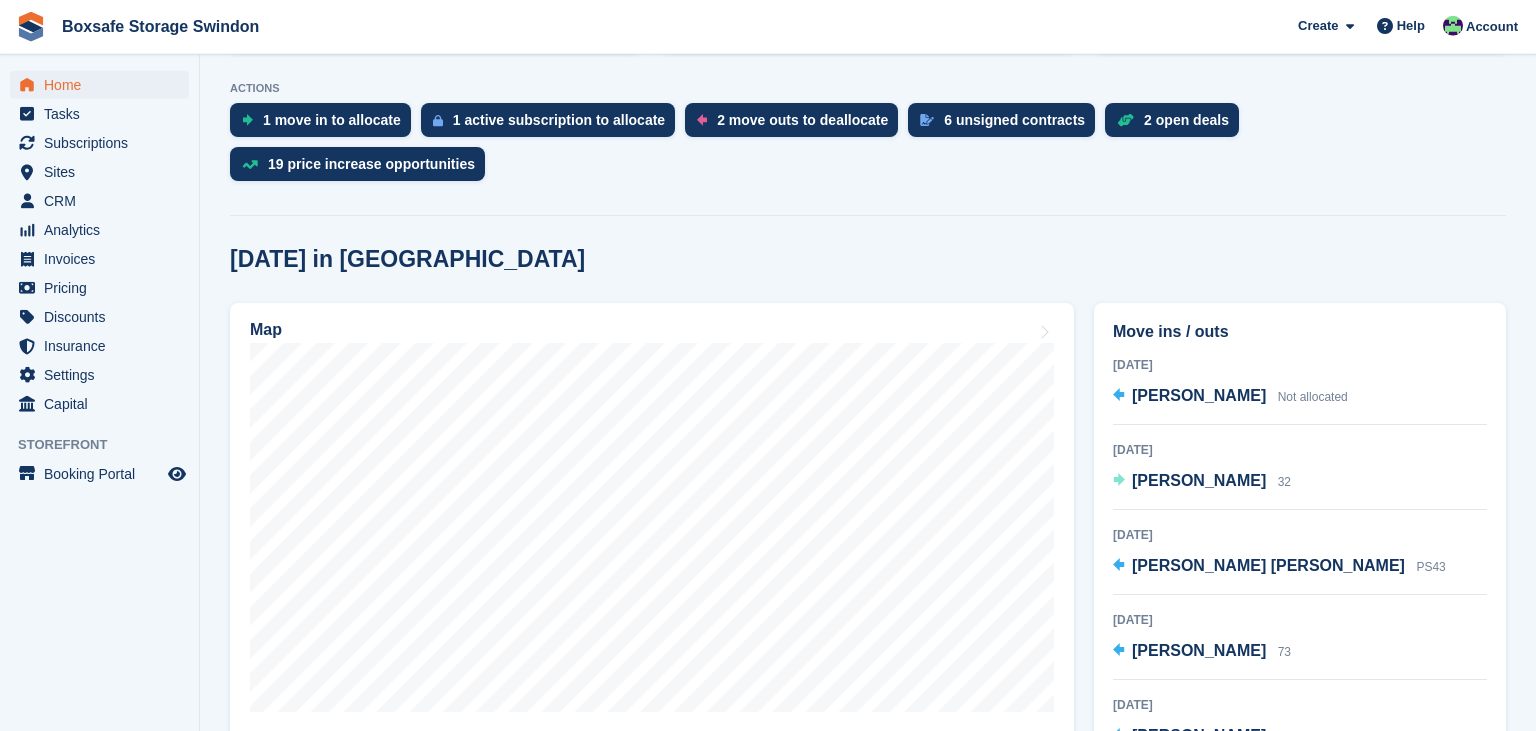 scroll, scrollTop: 396, scrollLeft: 0, axis: vertical 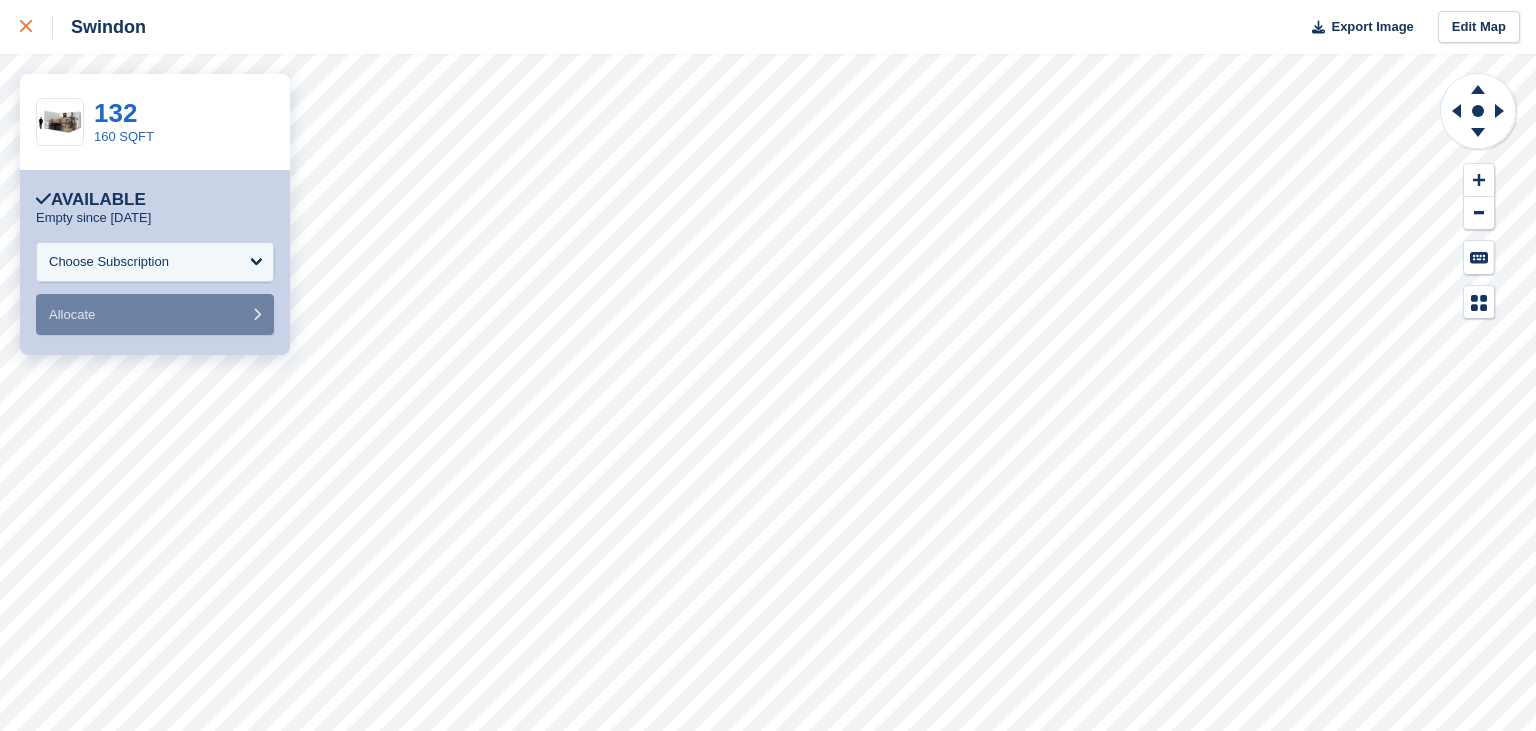 click at bounding box center [26, 27] 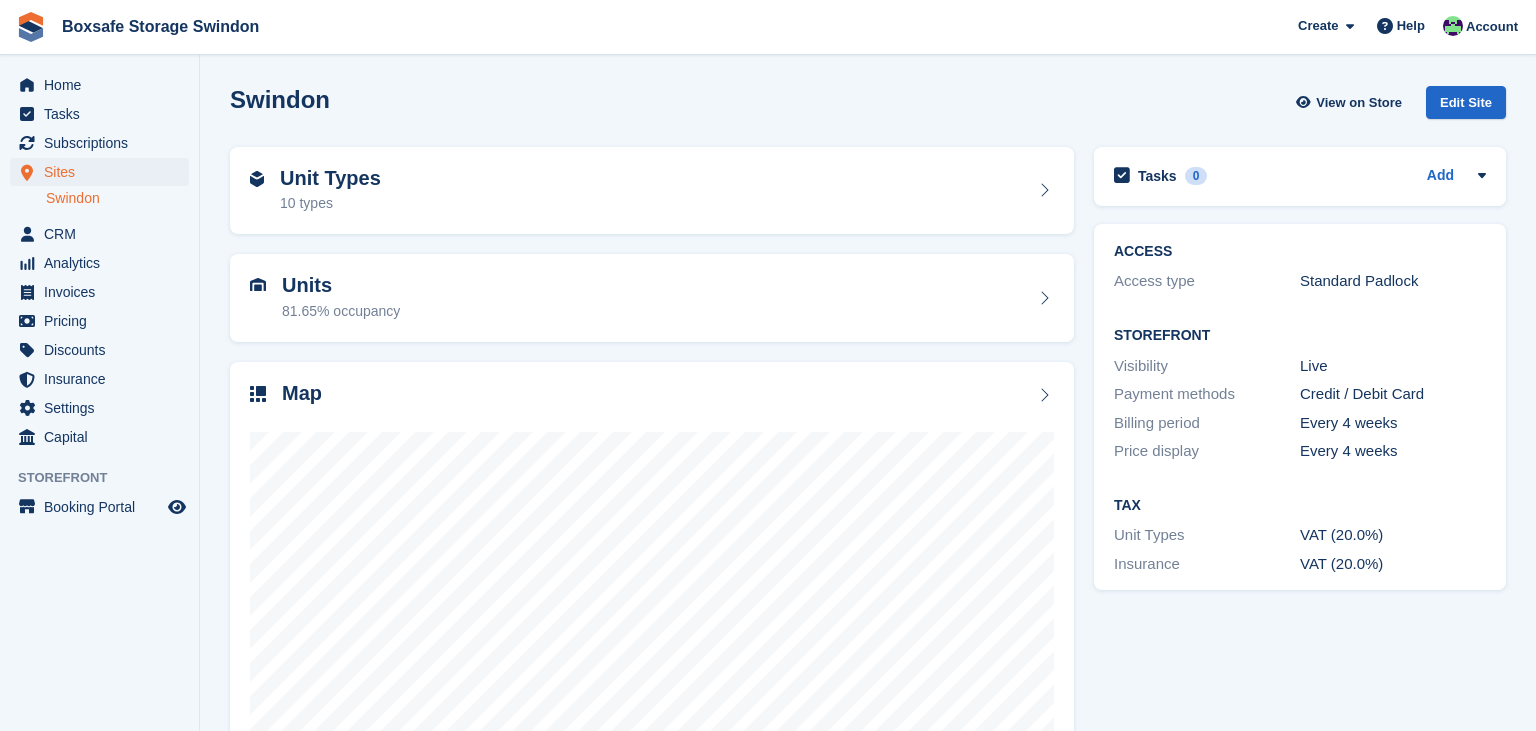 scroll, scrollTop: 0, scrollLeft: 0, axis: both 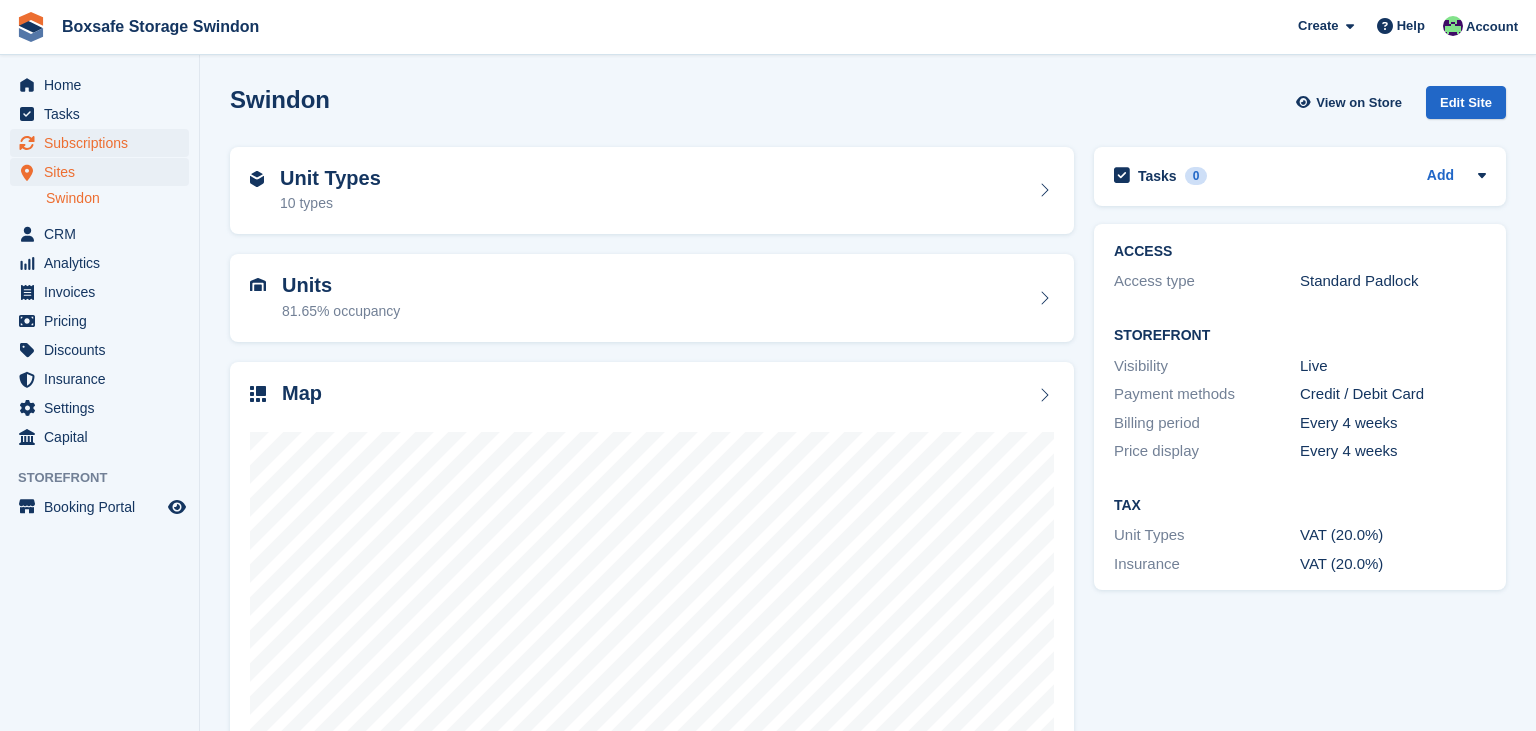 click on "Subscriptions" at bounding box center (104, 143) 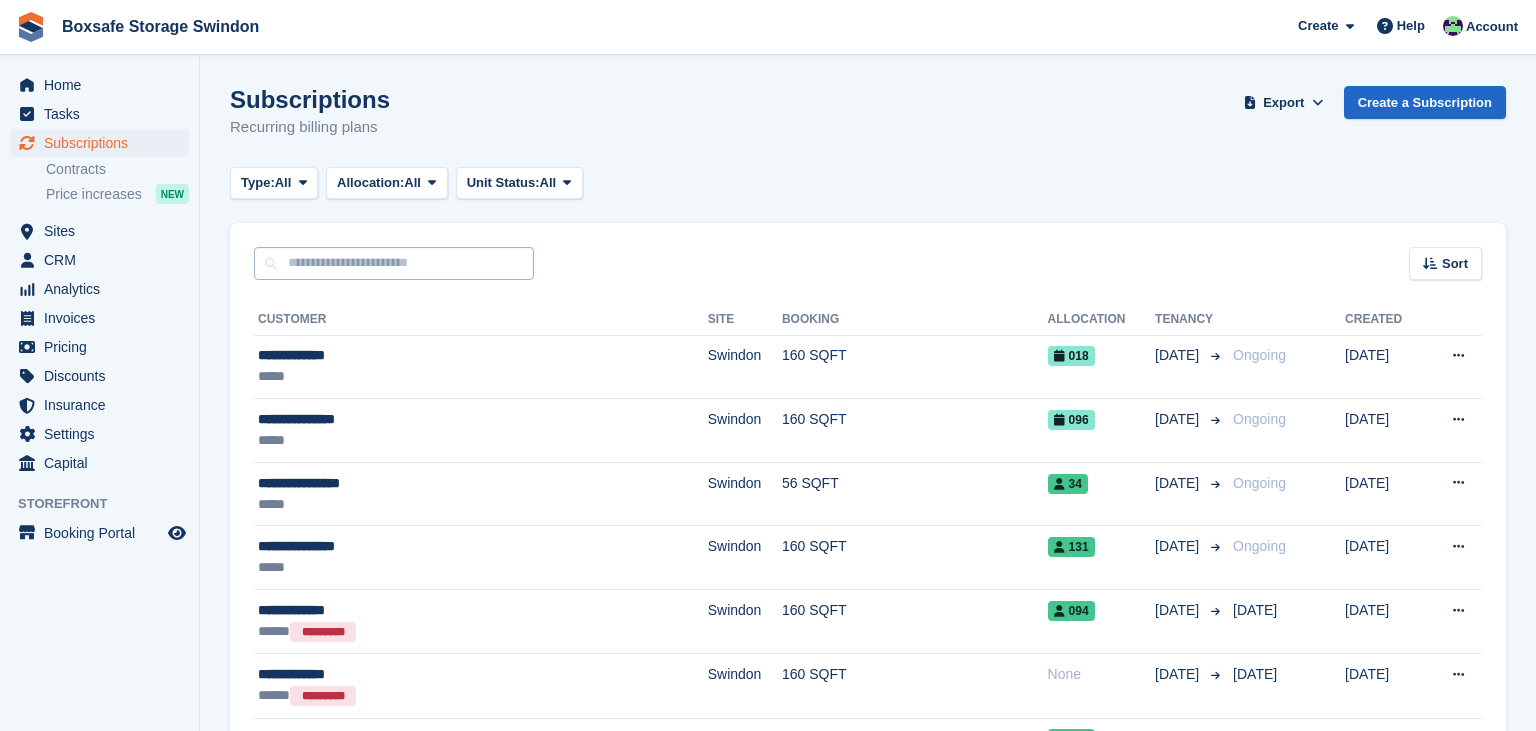 scroll, scrollTop: 0, scrollLeft: 0, axis: both 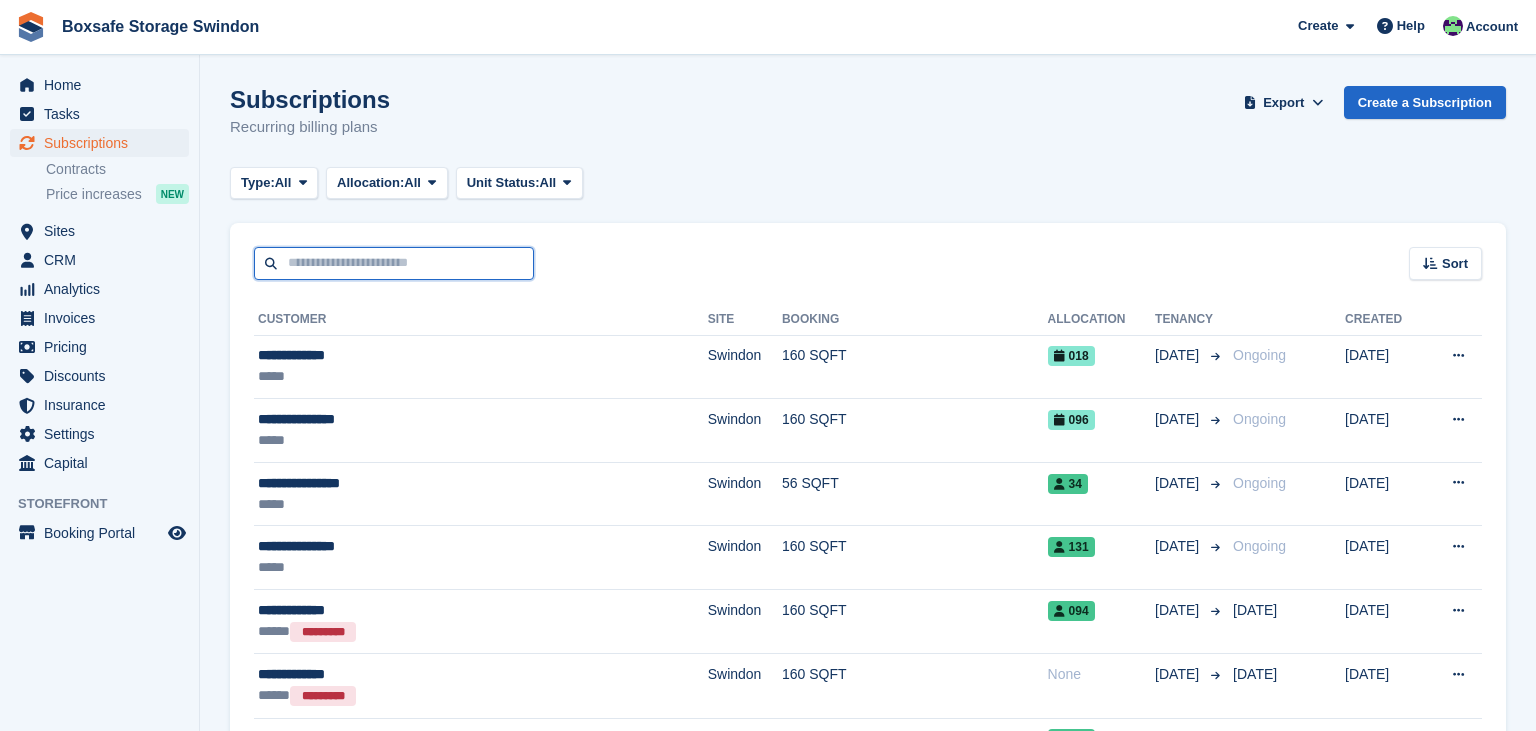 click at bounding box center (394, 263) 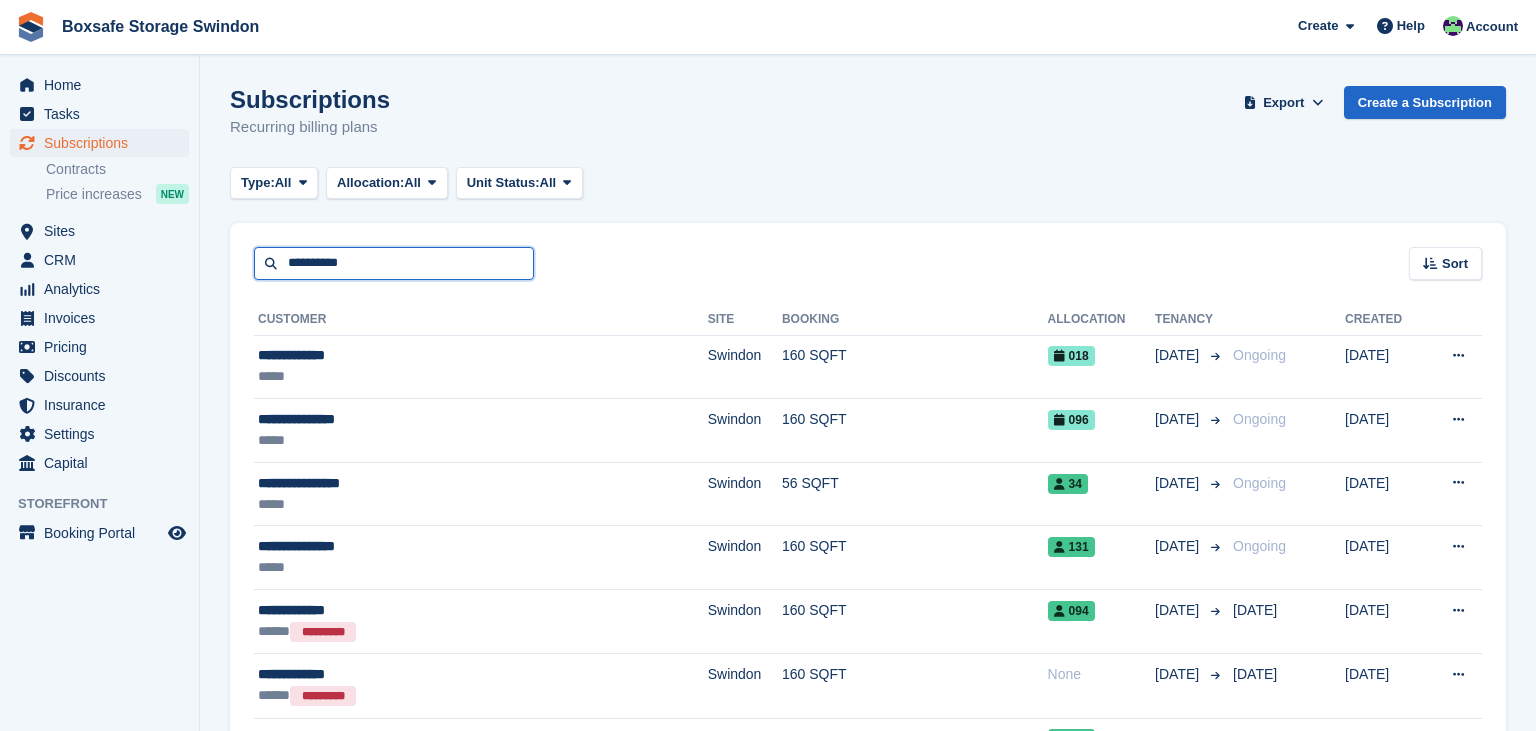 type on "**********" 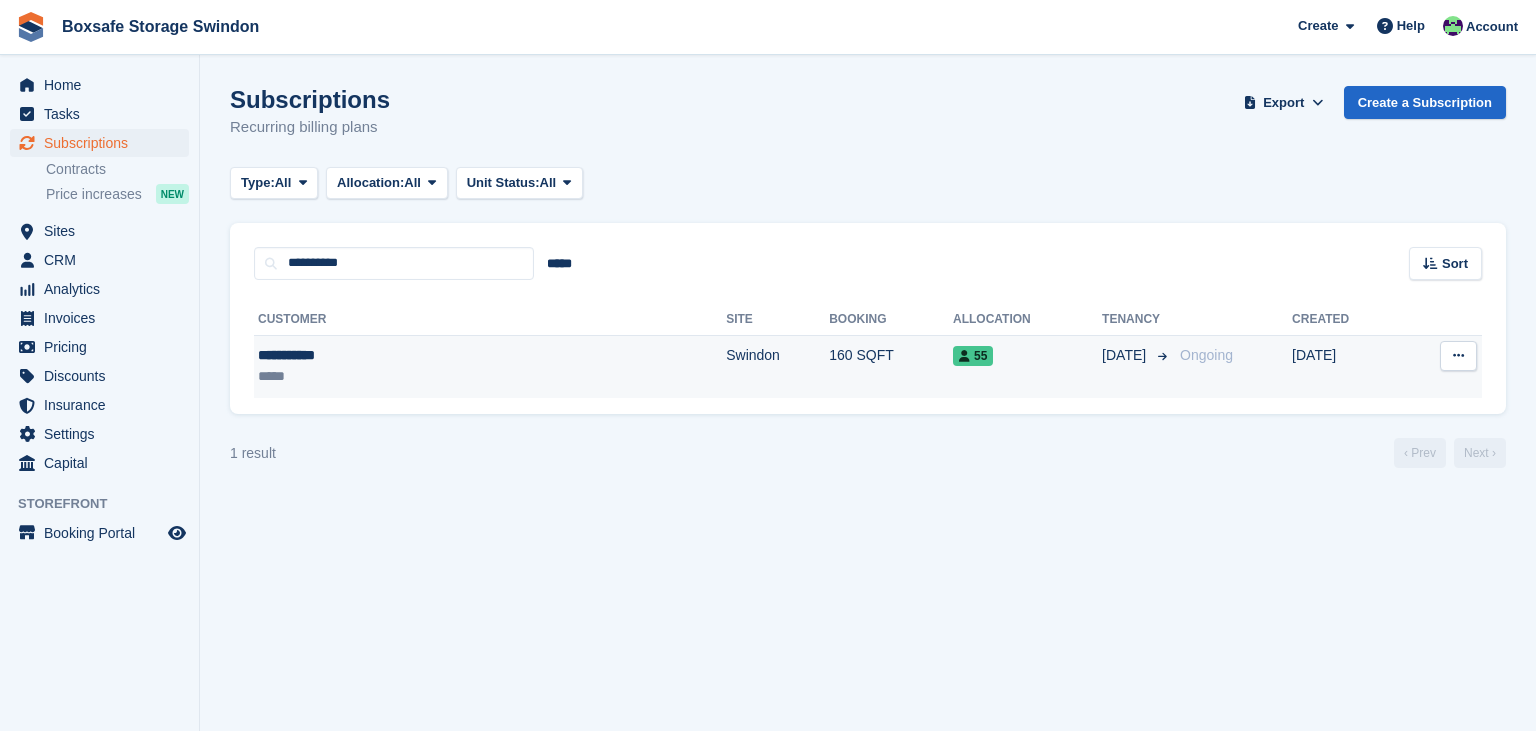 click on "*****" at bounding box center [379, 376] 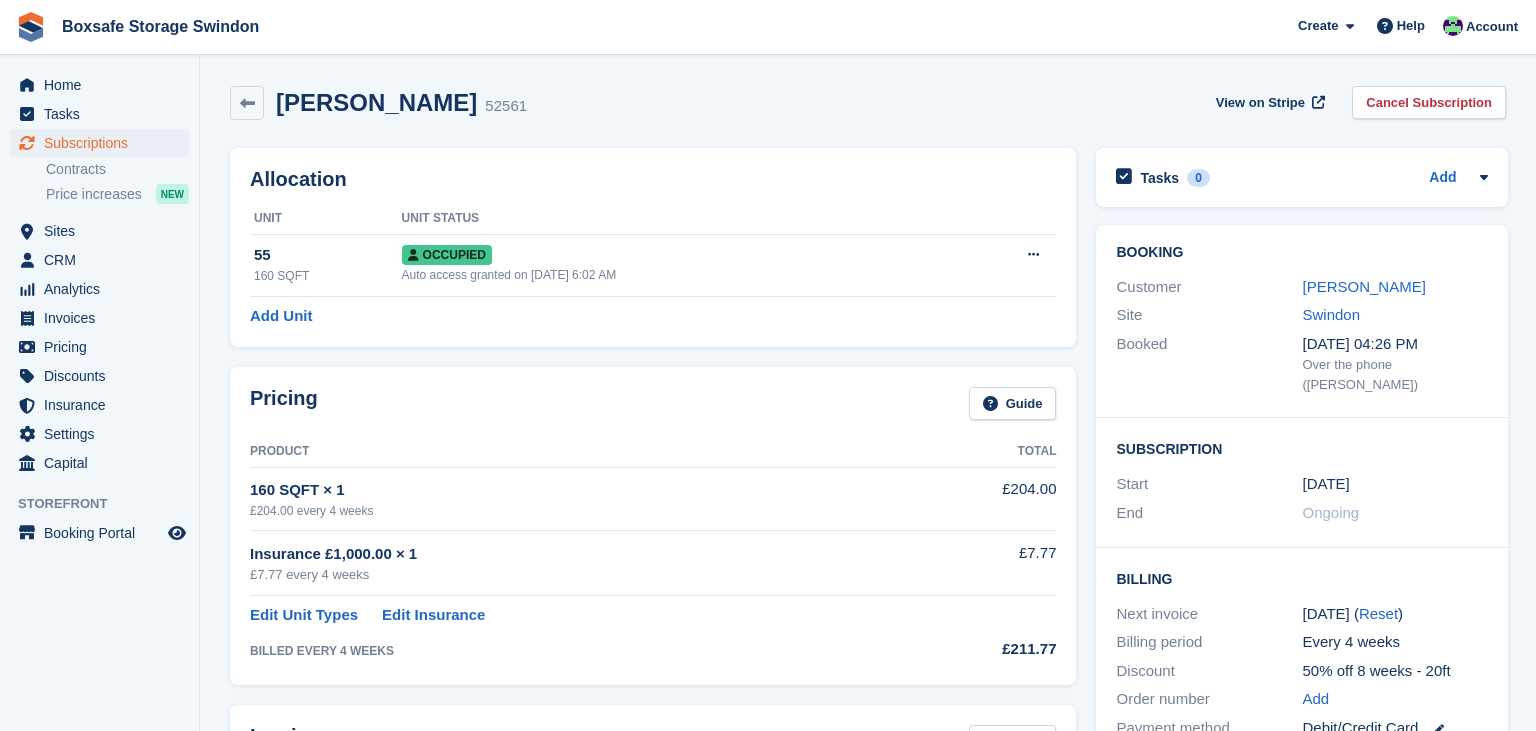 scroll, scrollTop: 0, scrollLeft: 0, axis: both 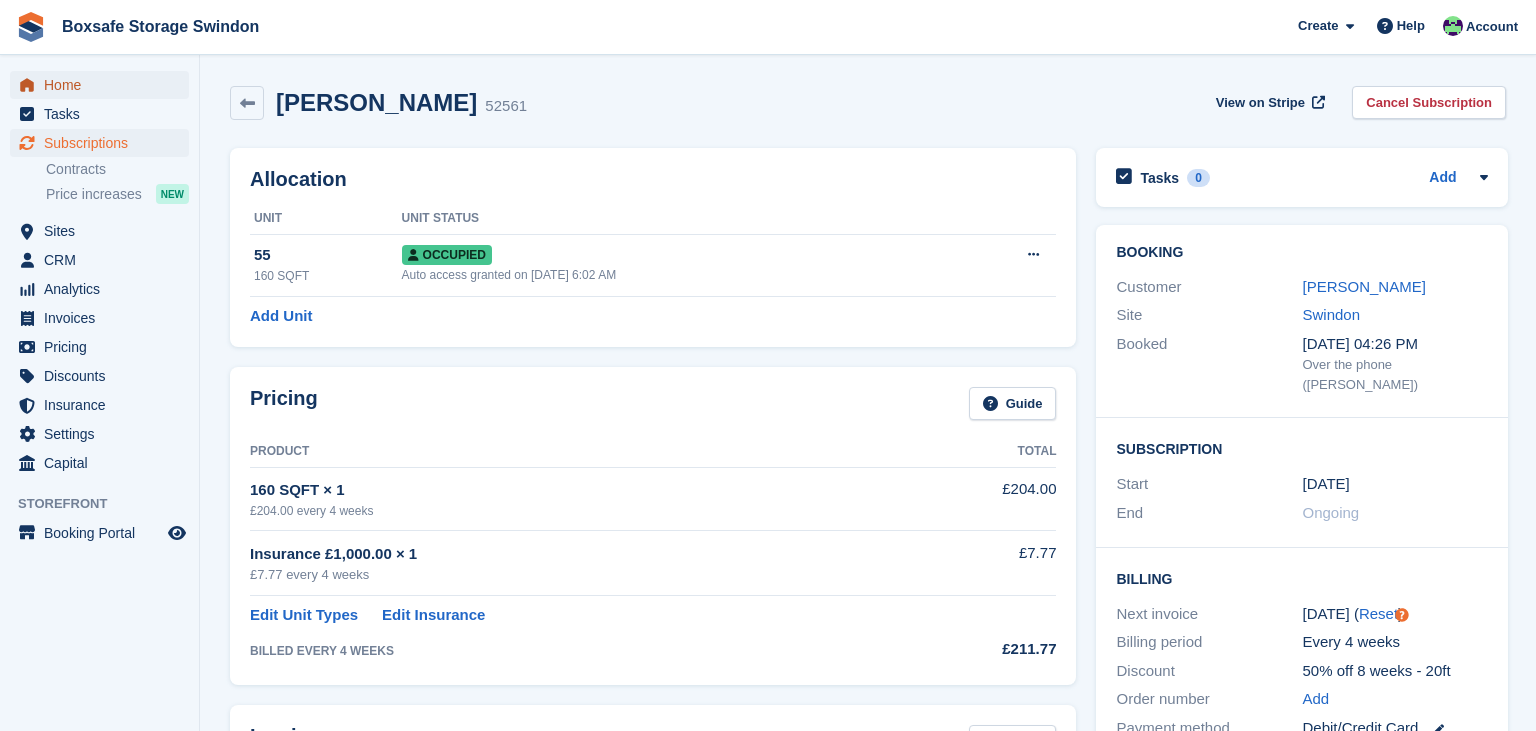click on "Home" at bounding box center (104, 85) 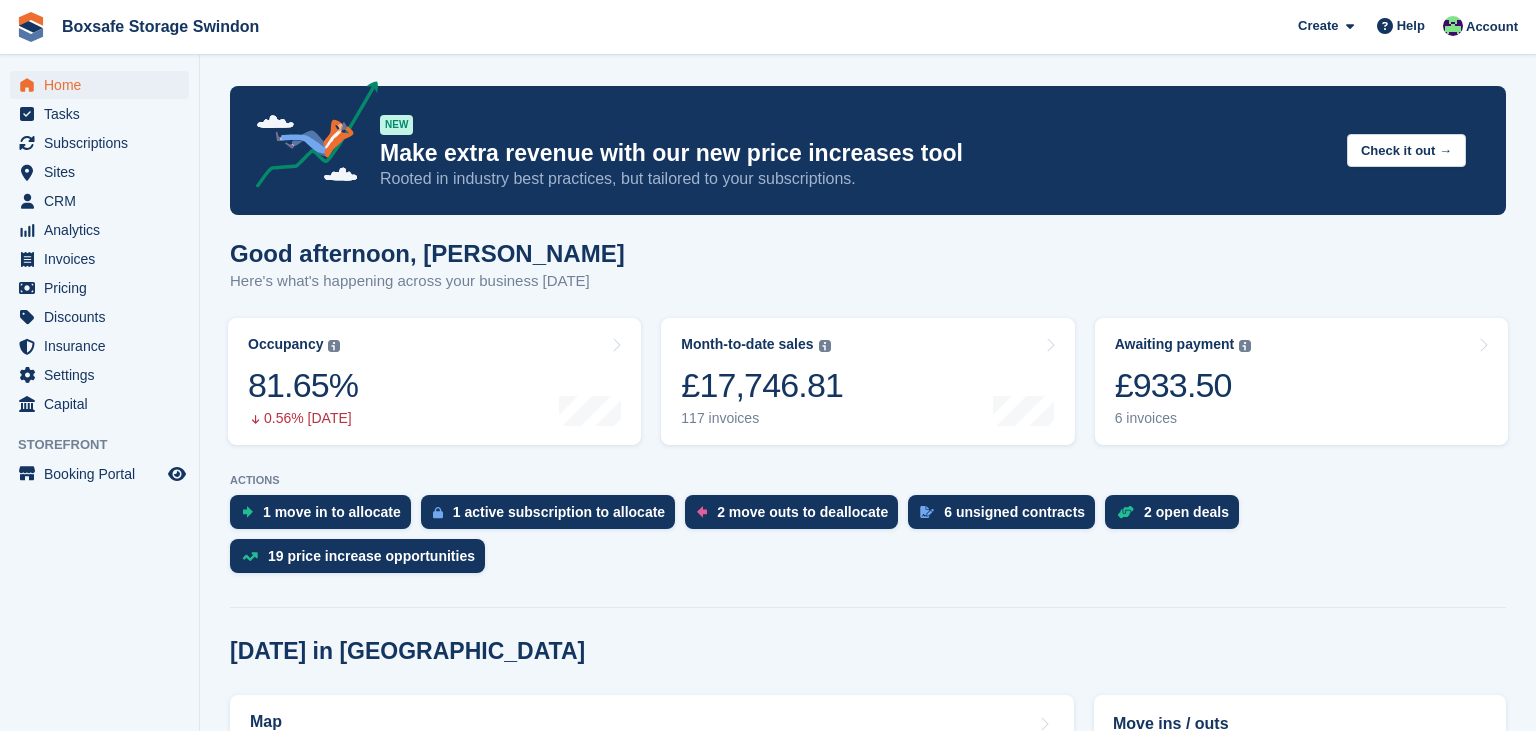 scroll, scrollTop: 0, scrollLeft: 0, axis: both 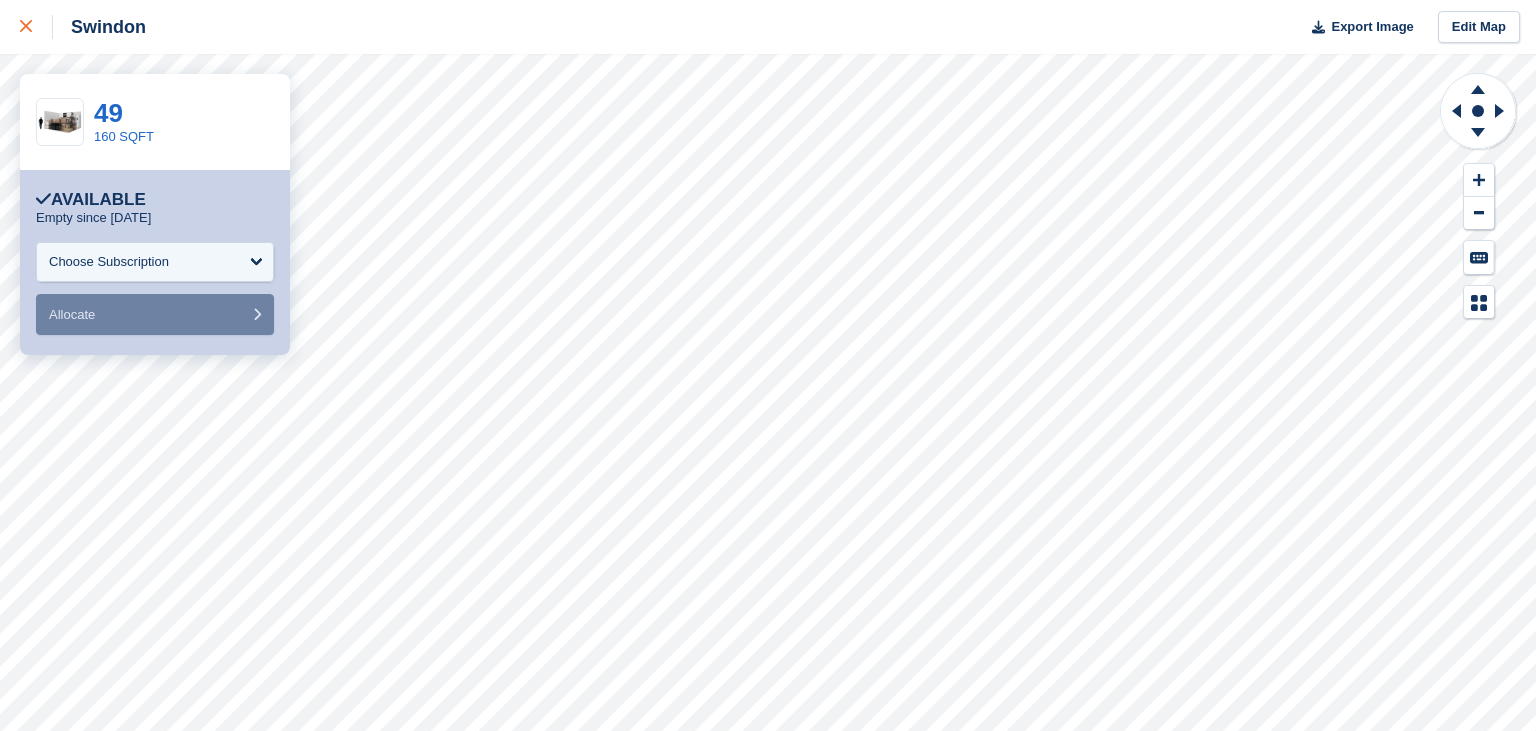 click at bounding box center [36, 27] 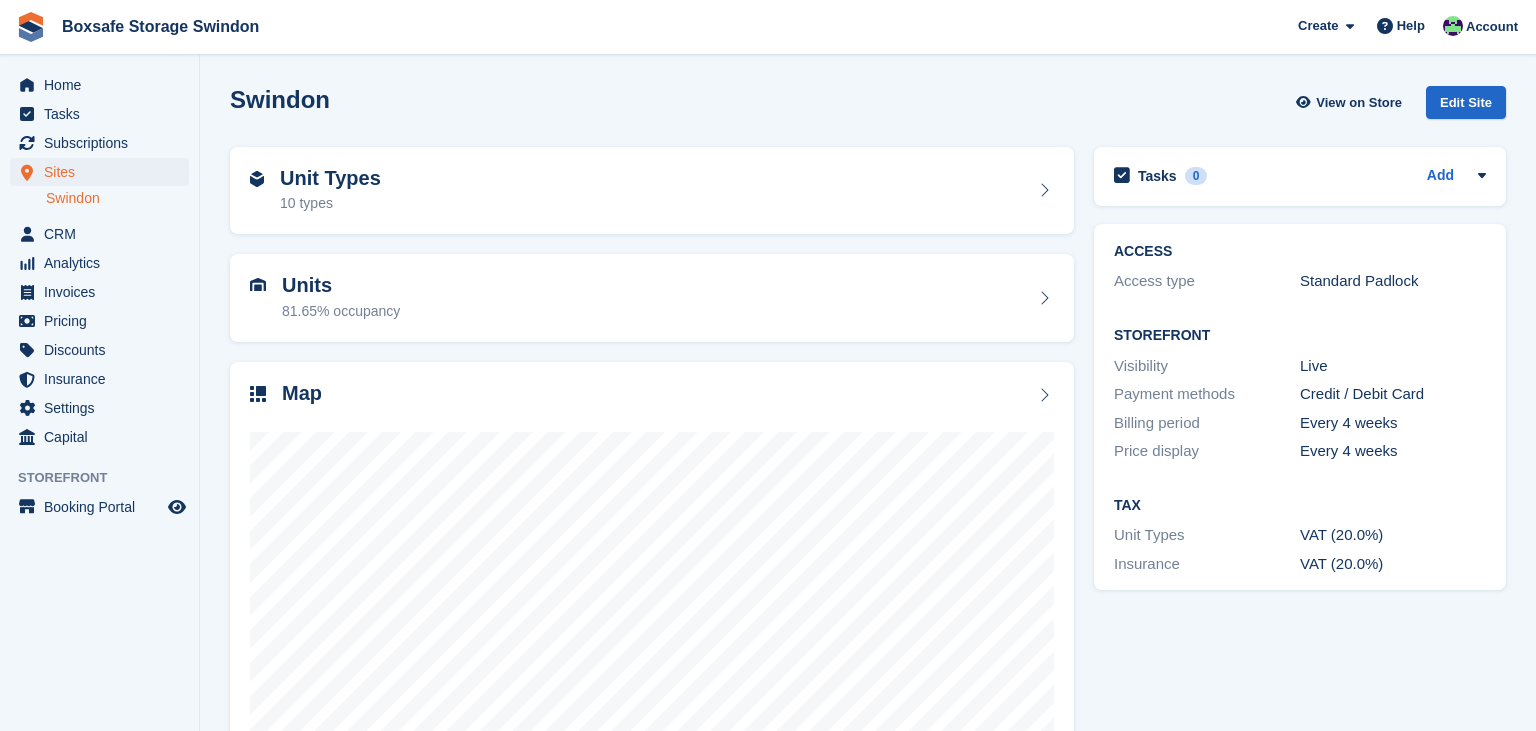 scroll, scrollTop: 0, scrollLeft: 0, axis: both 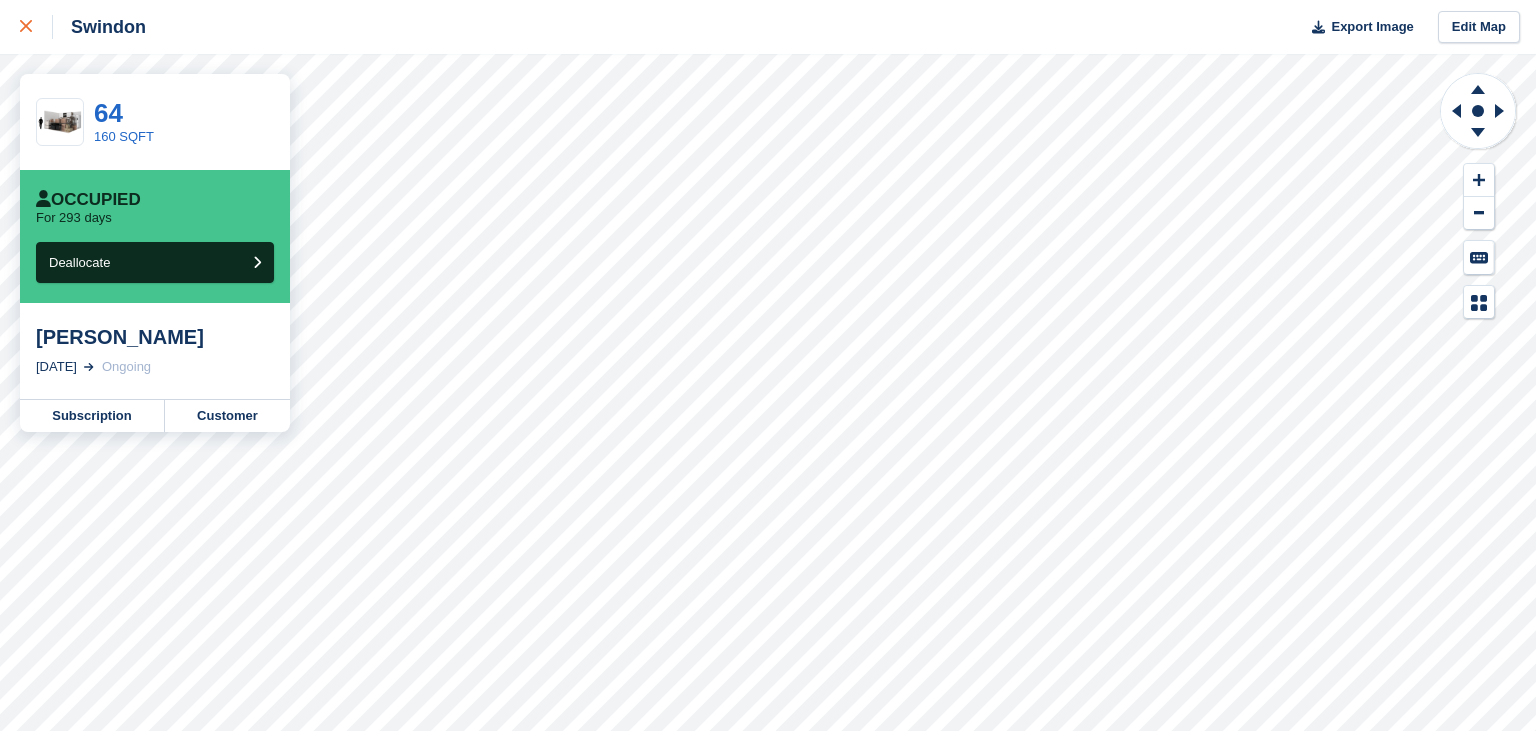 click at bounding box center [36, 27] 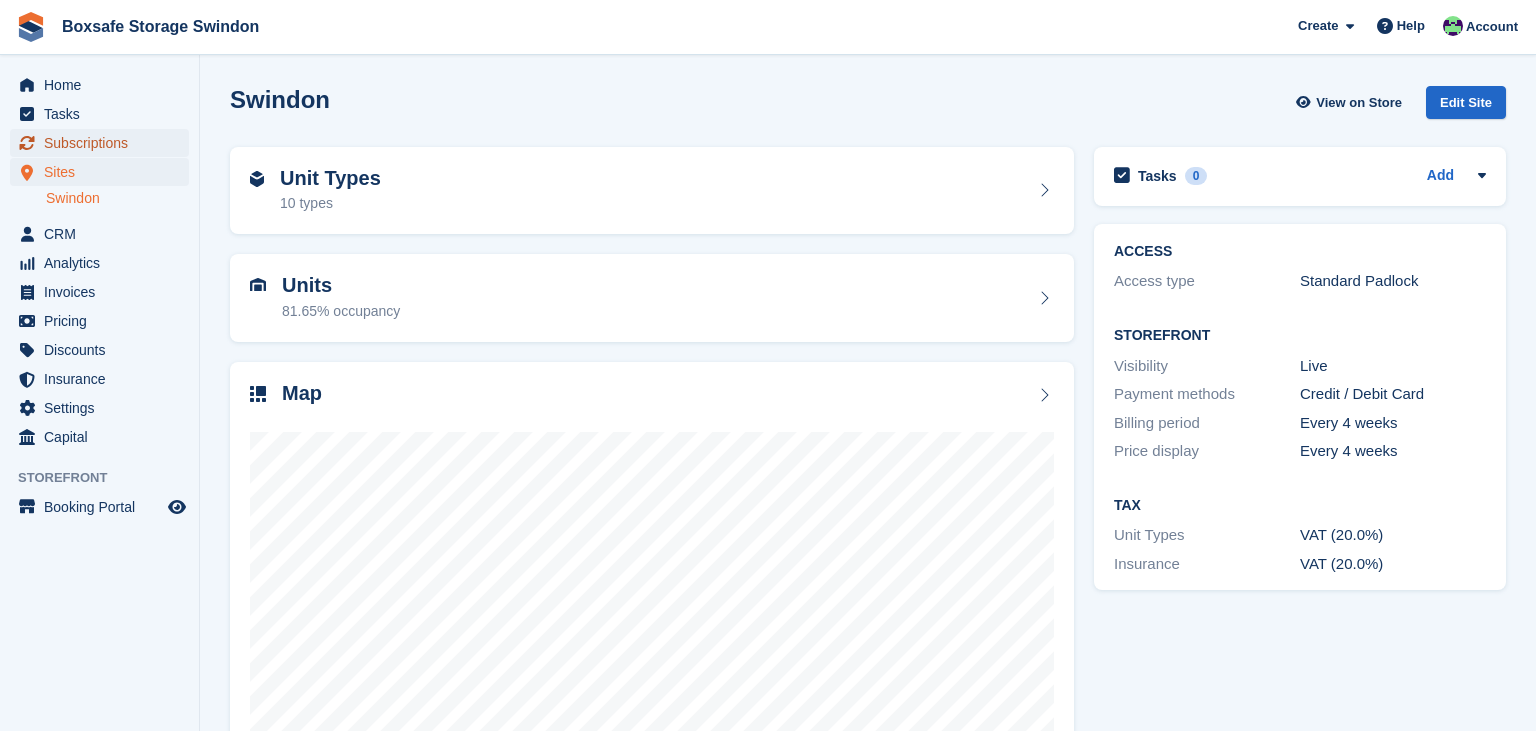 scroll, scrollTop: 0, scrollLeft: 0, axis: both 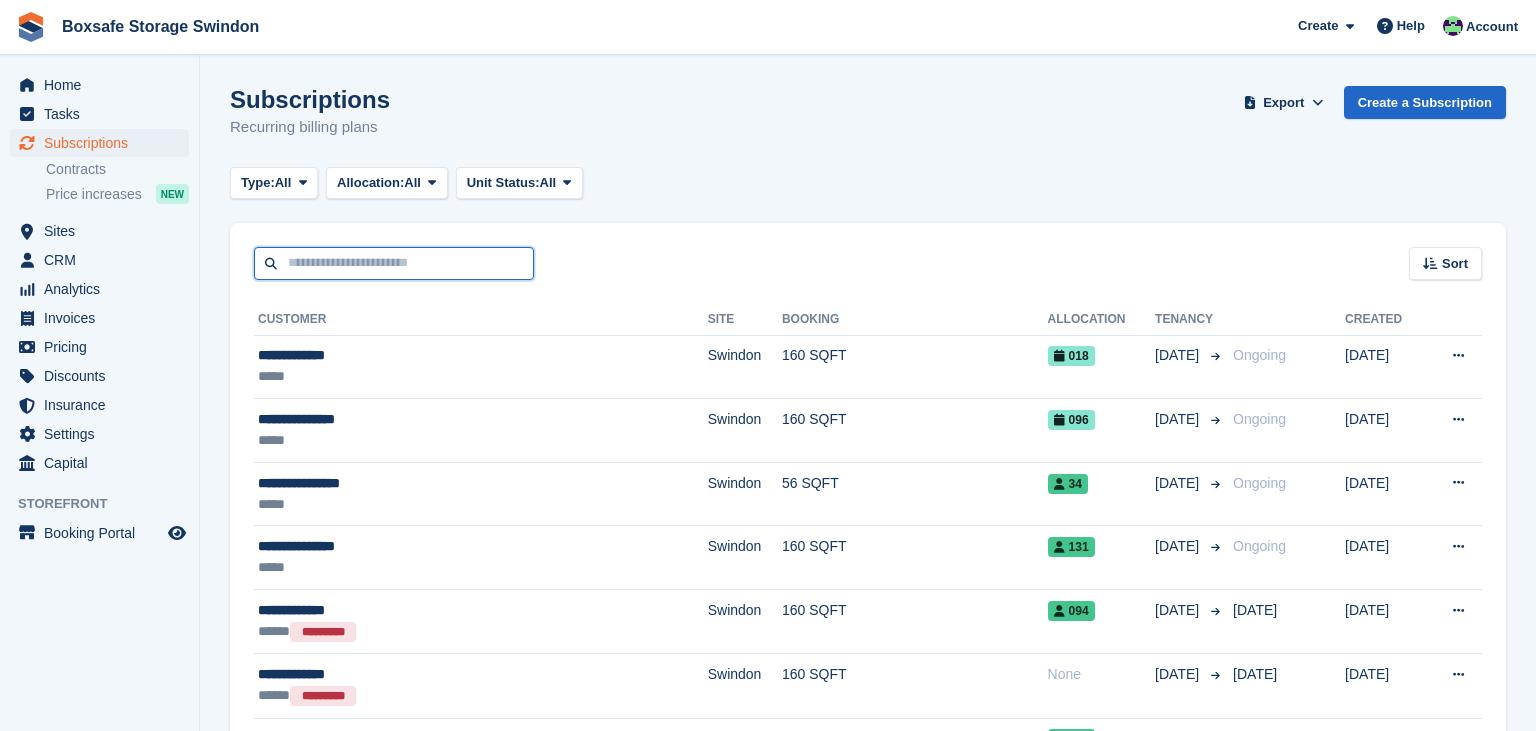 click at bounding box center (394, 263) 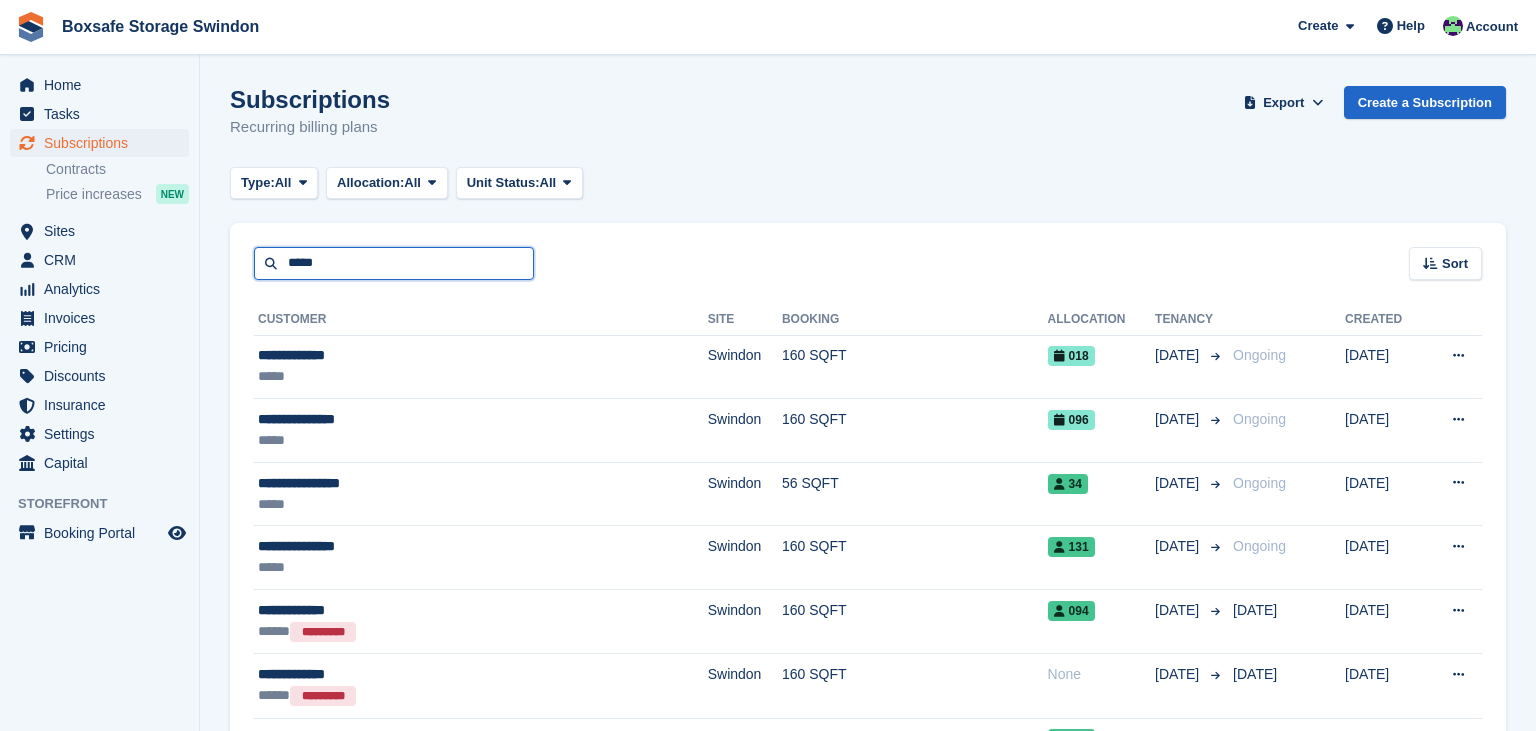 type on "****" 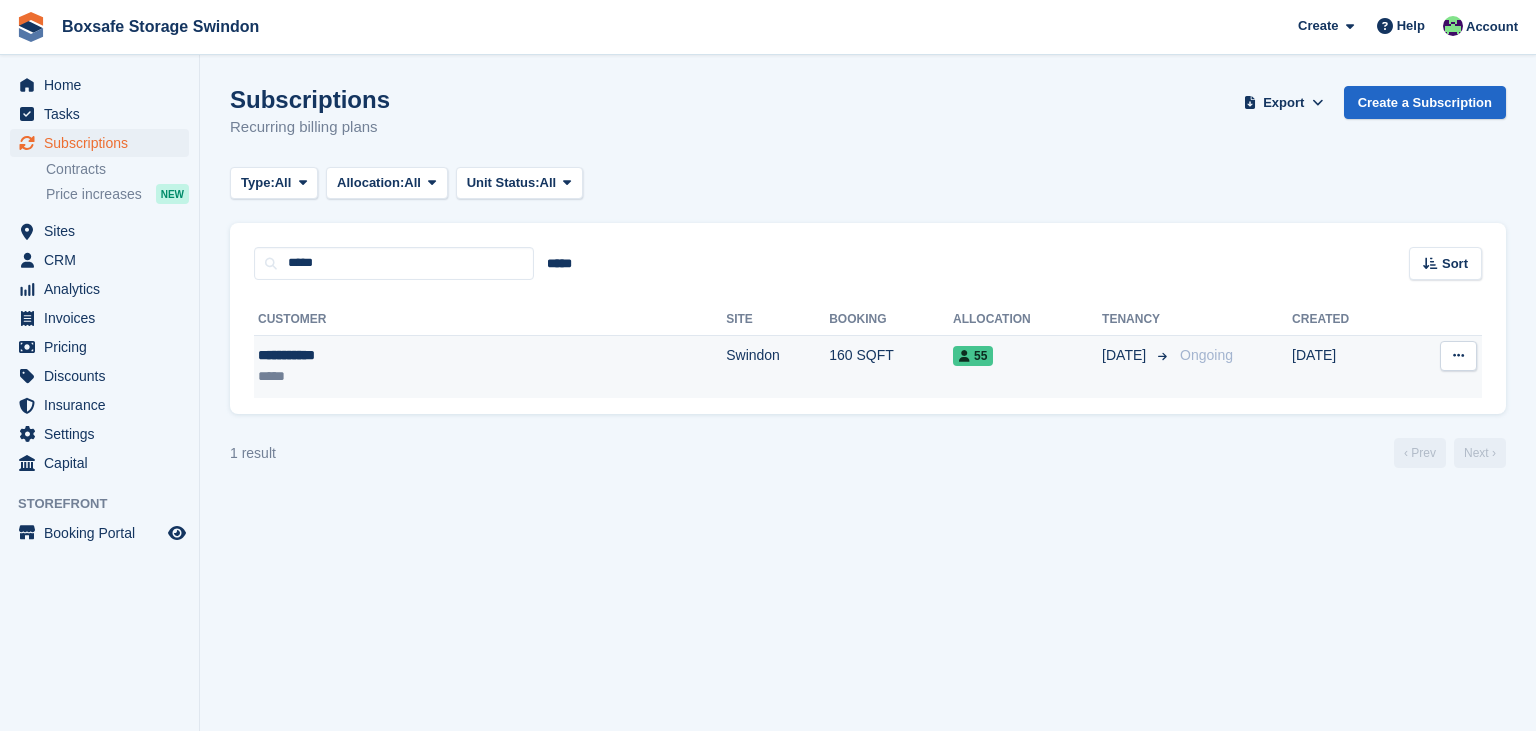 click on "160 SQFT" at bounding box center (891, 366) 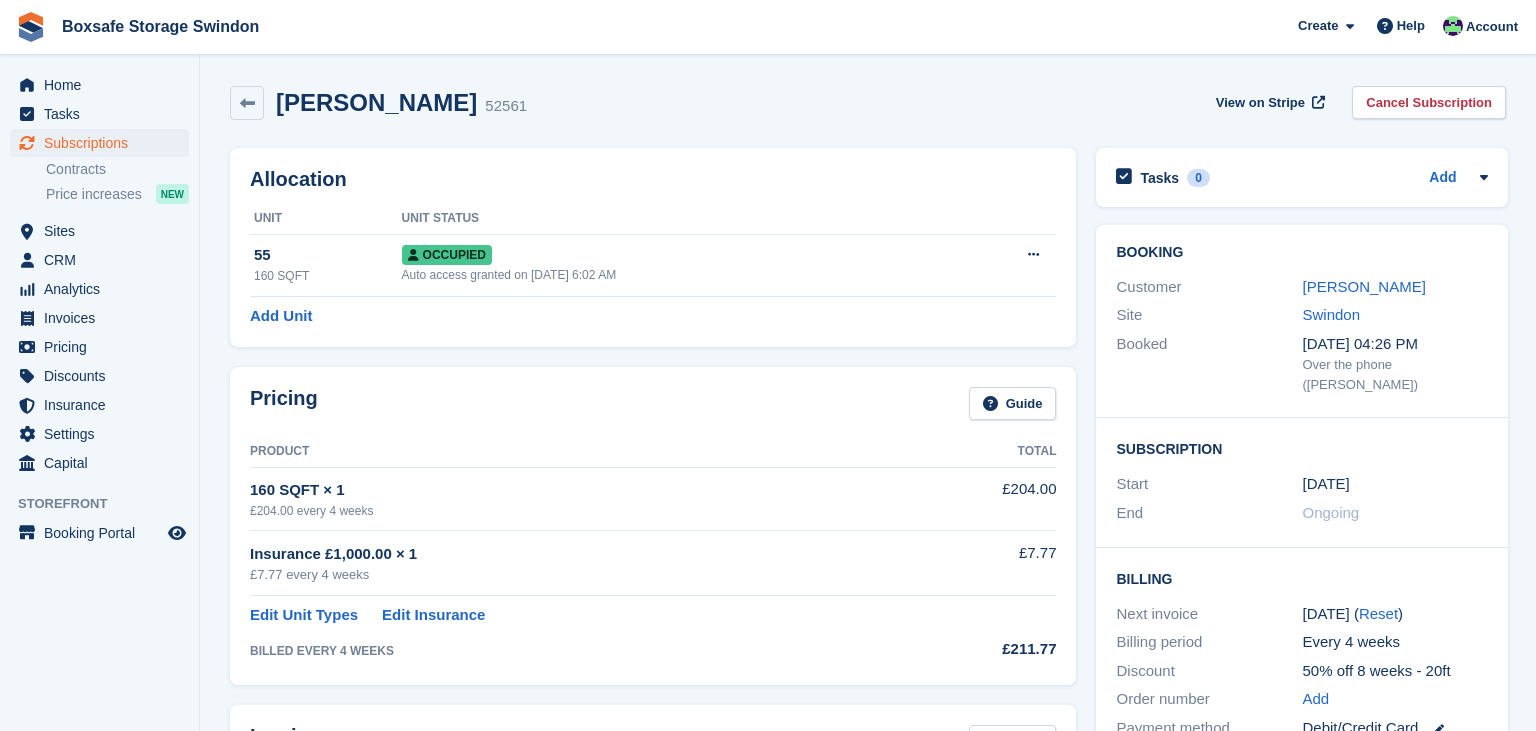 scroll, scrollTop: 0, scrollLeft: 0, axis: both 